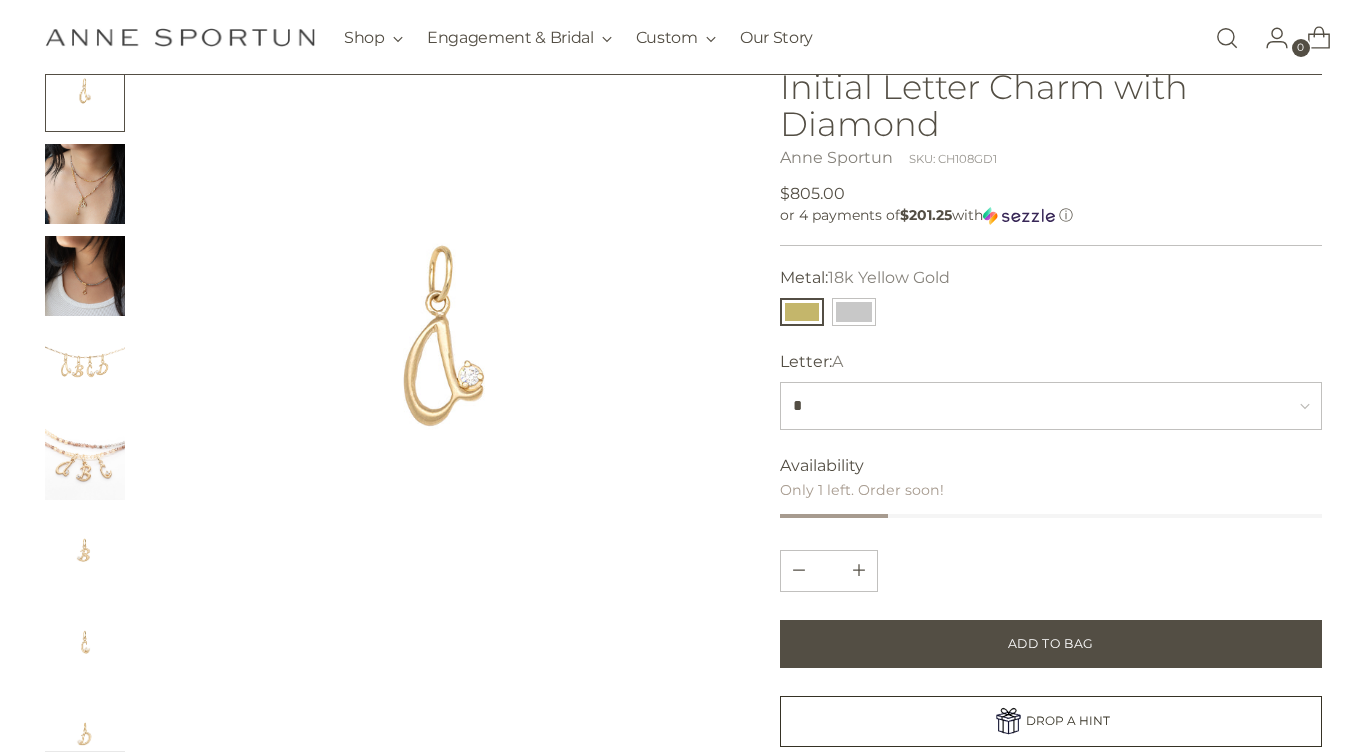 scroll, scrollTop: 236, scrollLeft: 0, axis: vertical 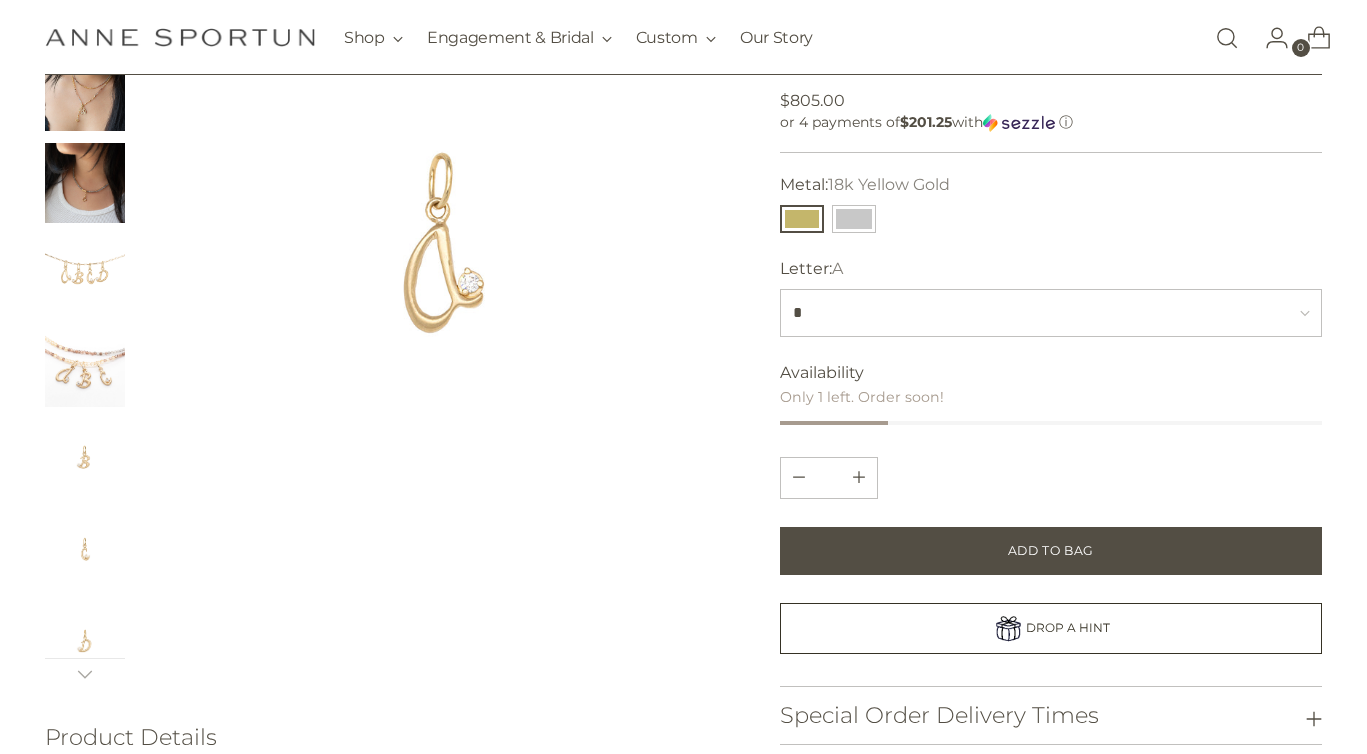 click at bounding box center [85, 183] 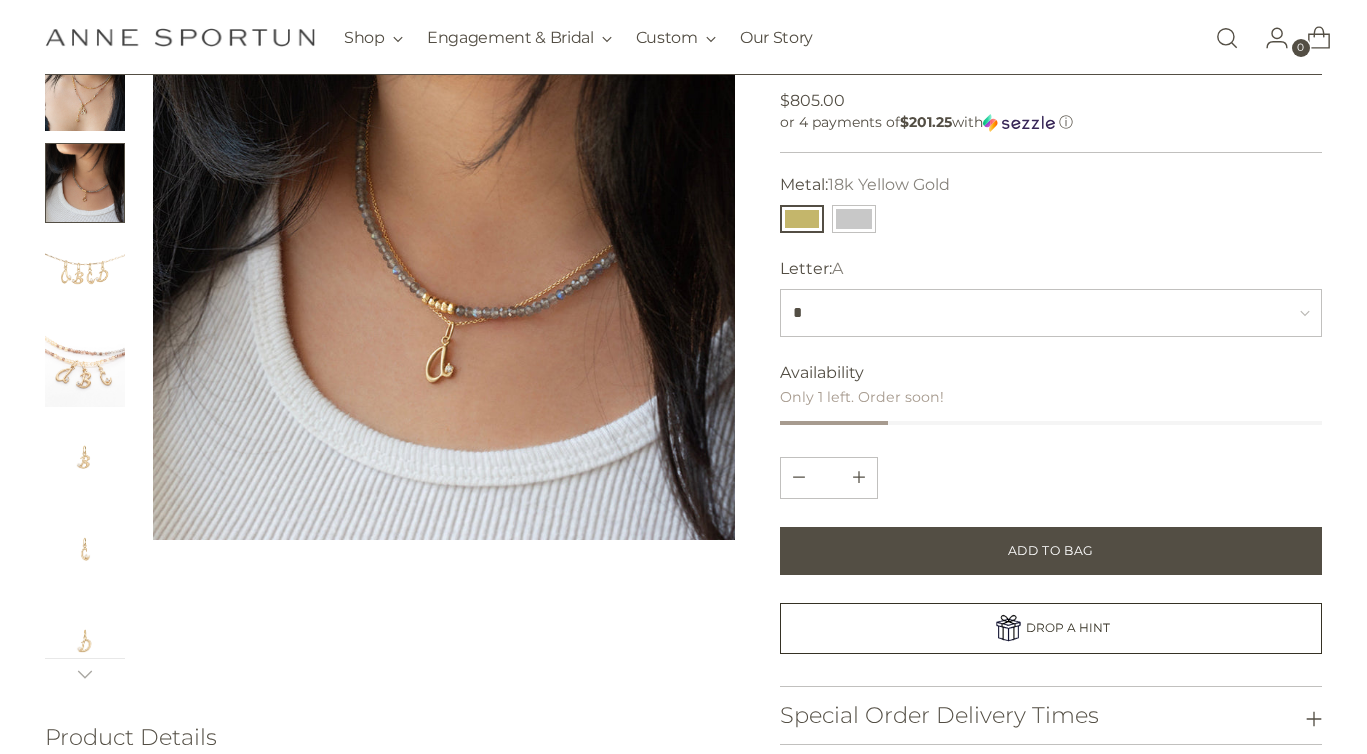 click at bounding box center [85, 91] 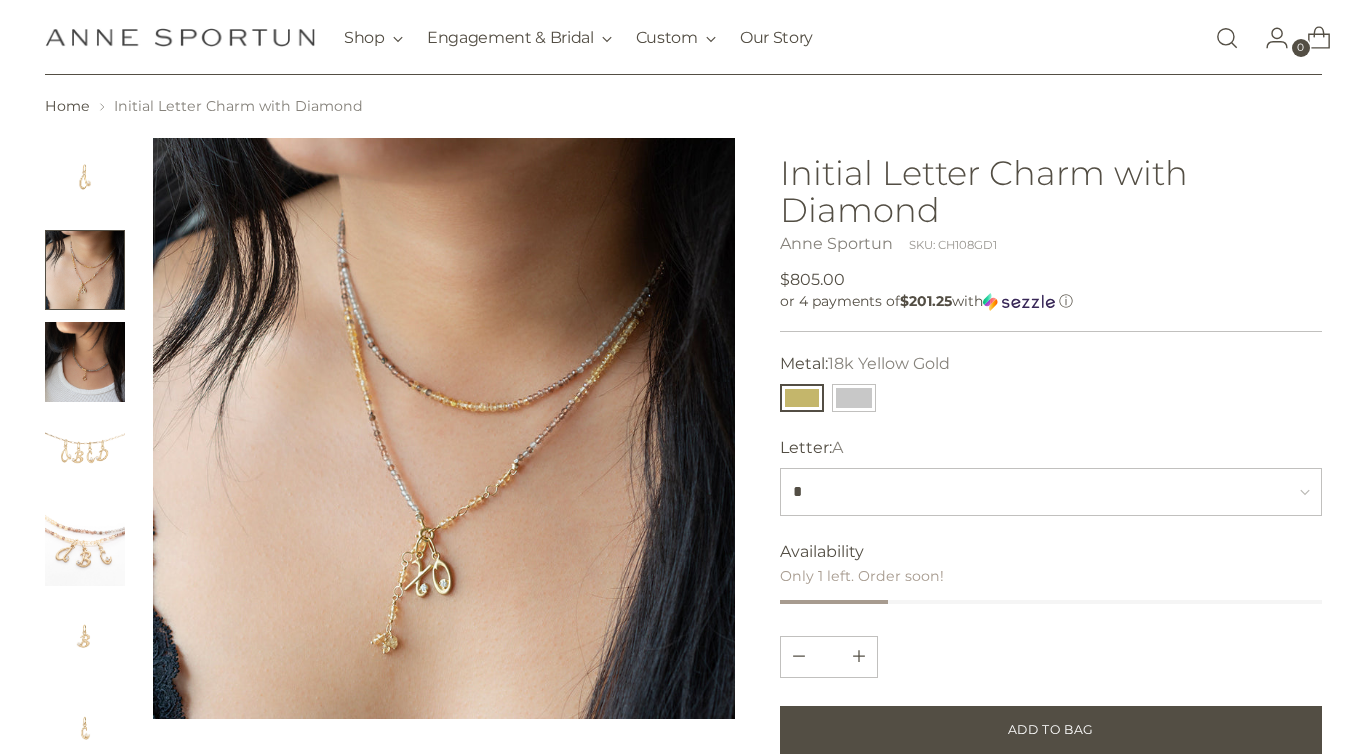 scroll, scrollTop: 0, scrollLeft: 0, axis: both 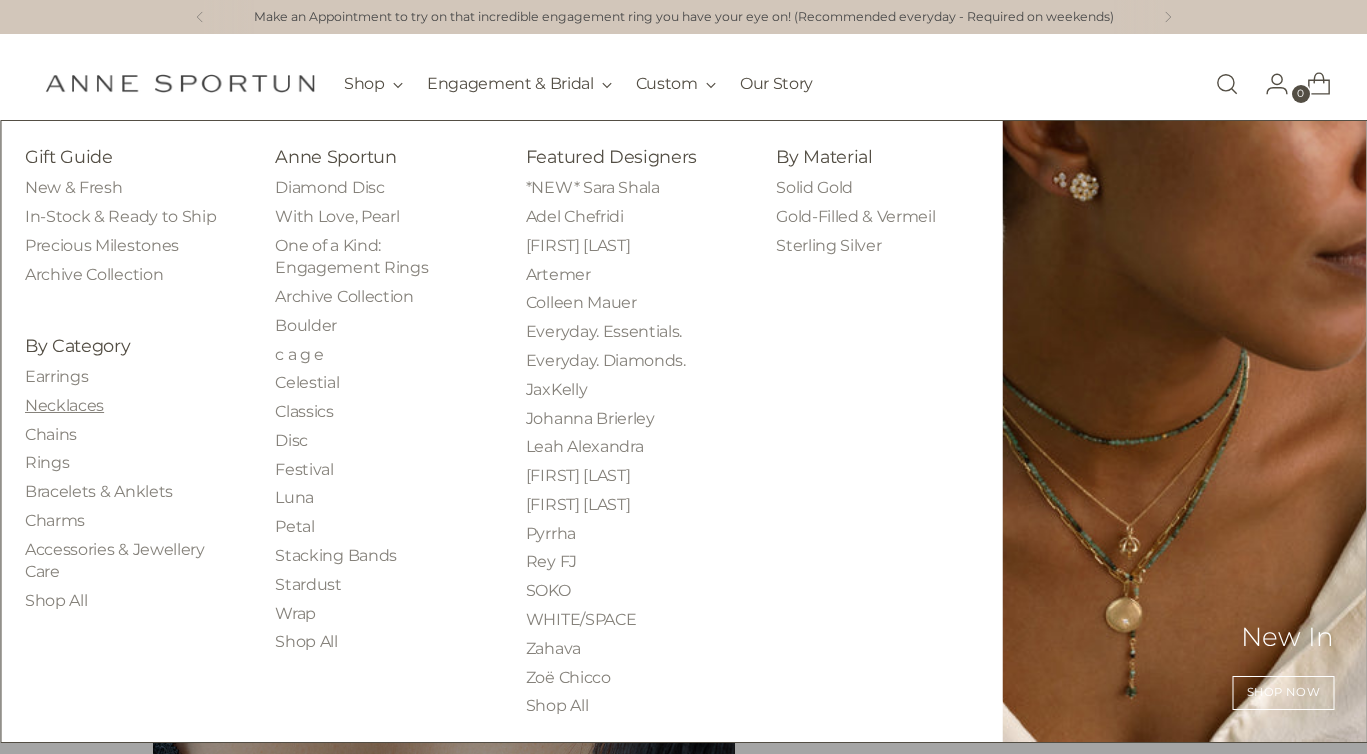 click on "Necklaces" at bounding box center (64, 405) 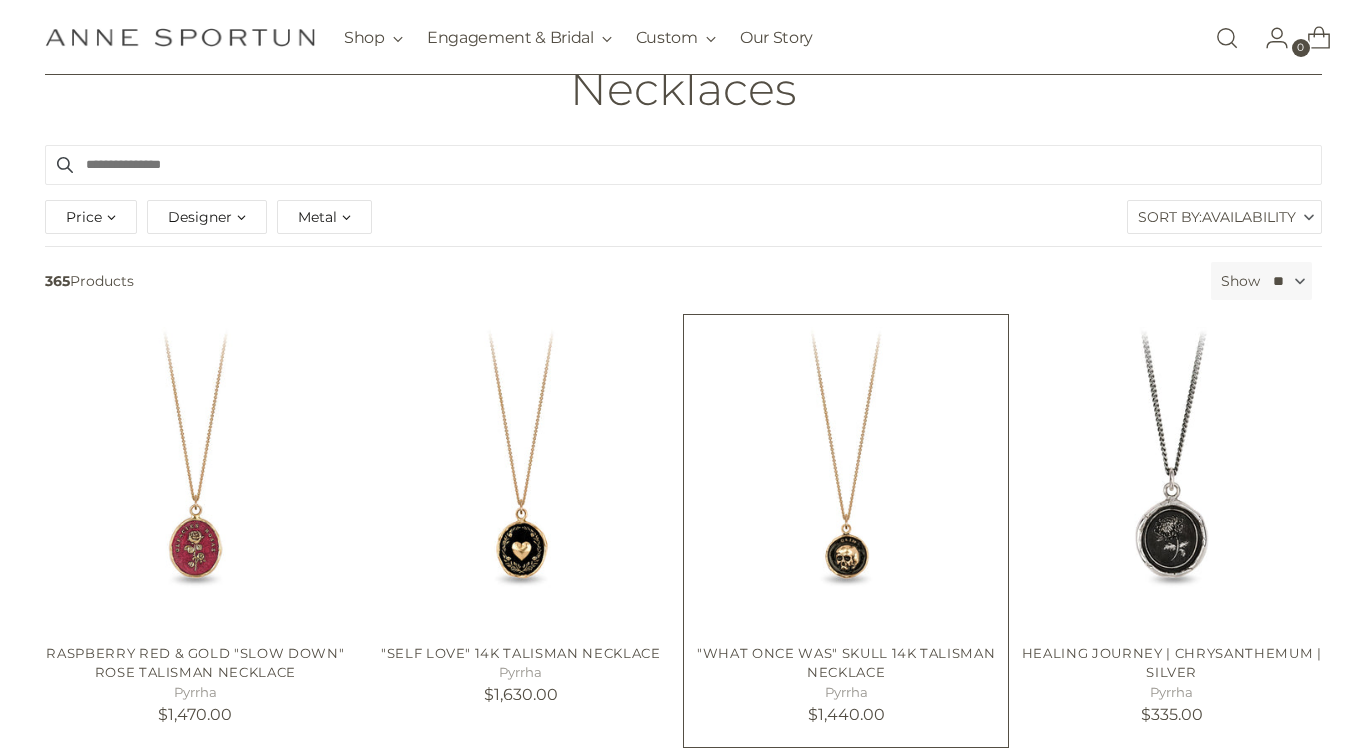 scroll, scrollTop: 131, scrollLeft: 0, axis: vertical 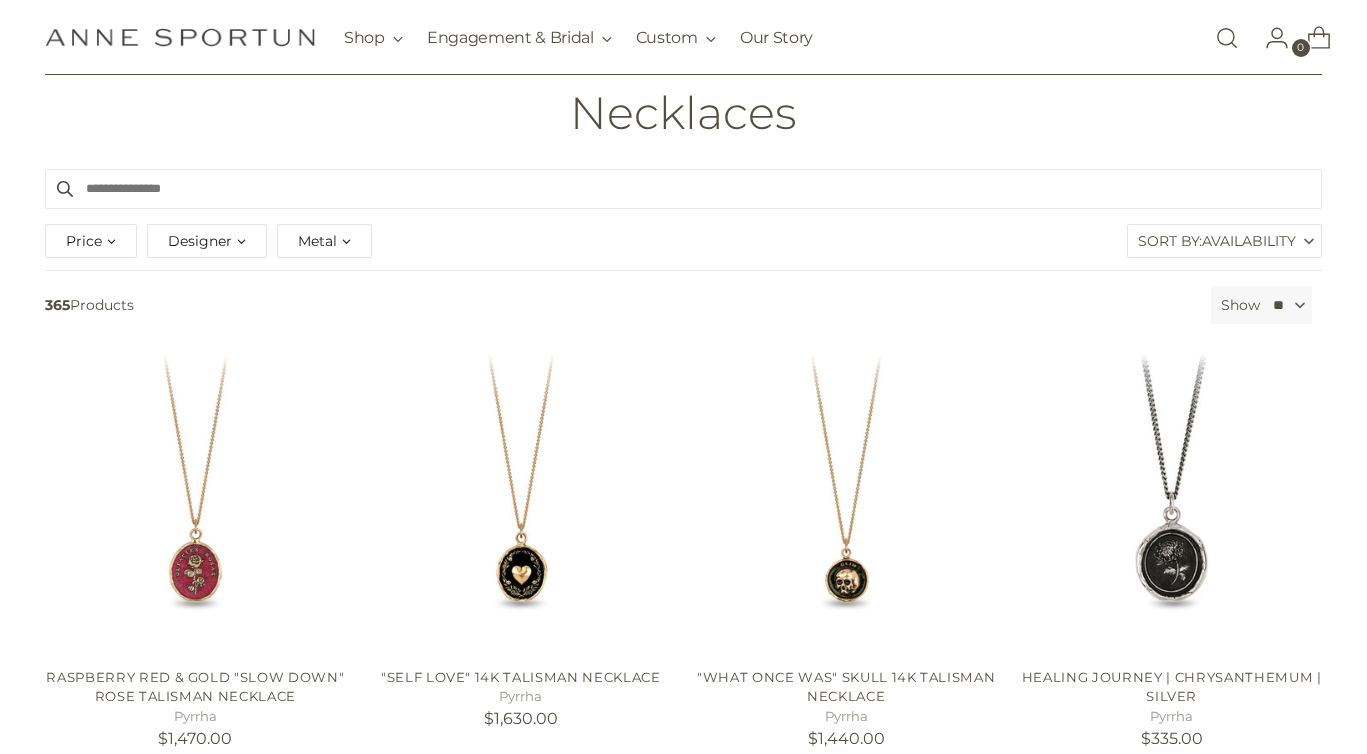 click on "Metal" at bounding box center (317, 241) 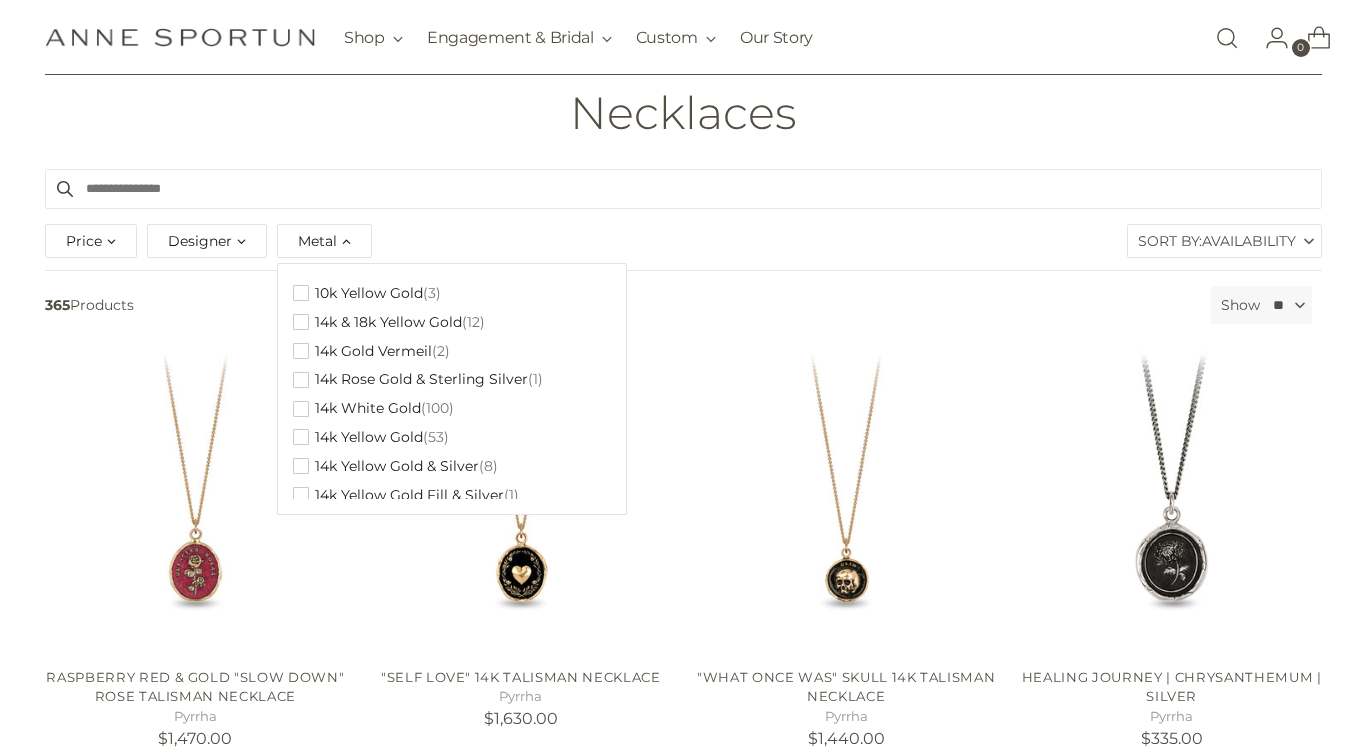 click on "Metal" at bounding box center [317, 241] 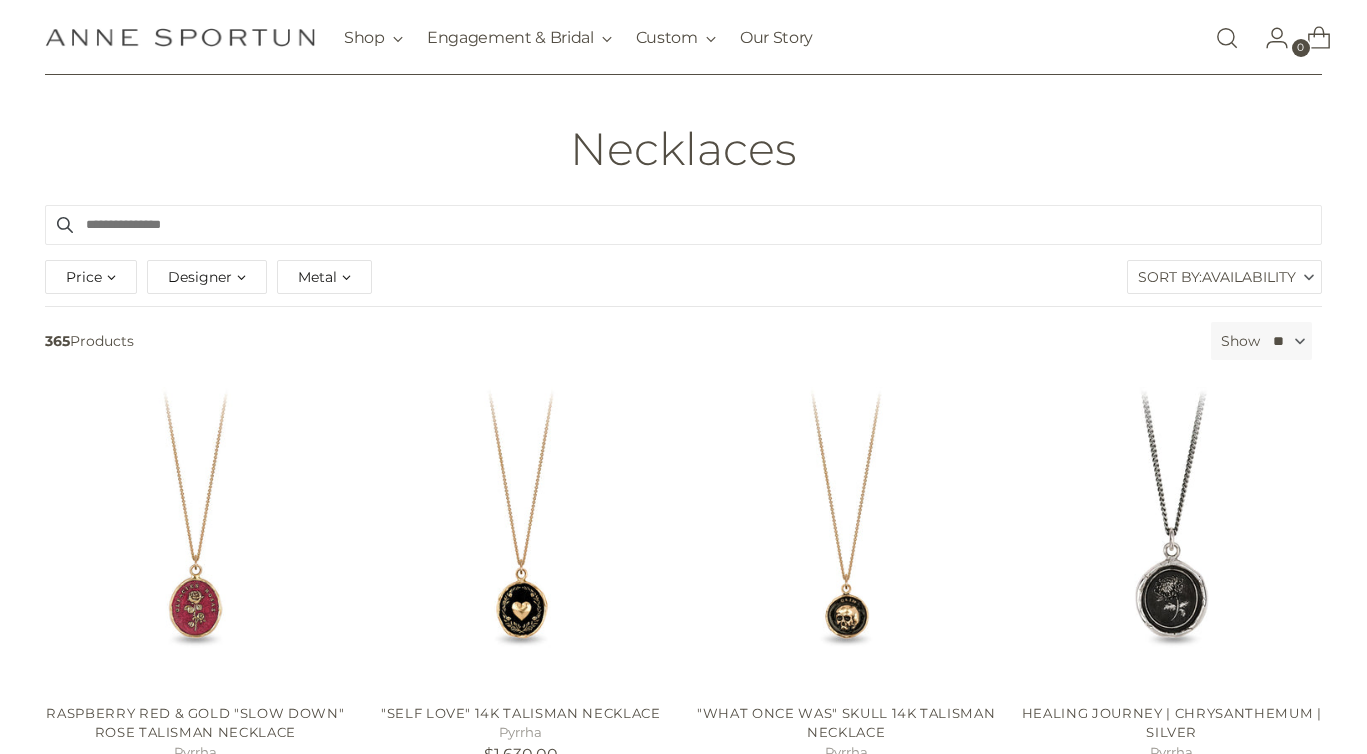 scroll, scrollTop: 91, scrollLeft: 0, axis: vertical 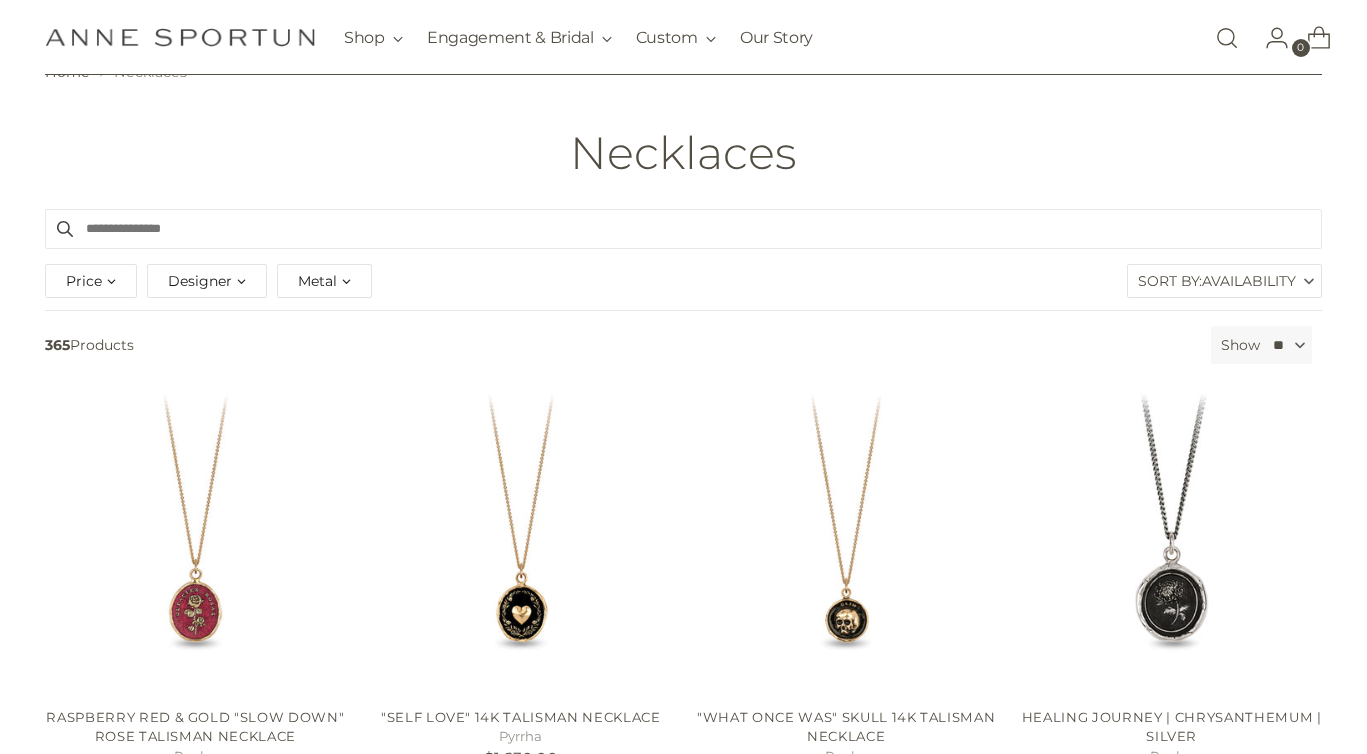 click on "Designer" at bounding box center [207, 281] 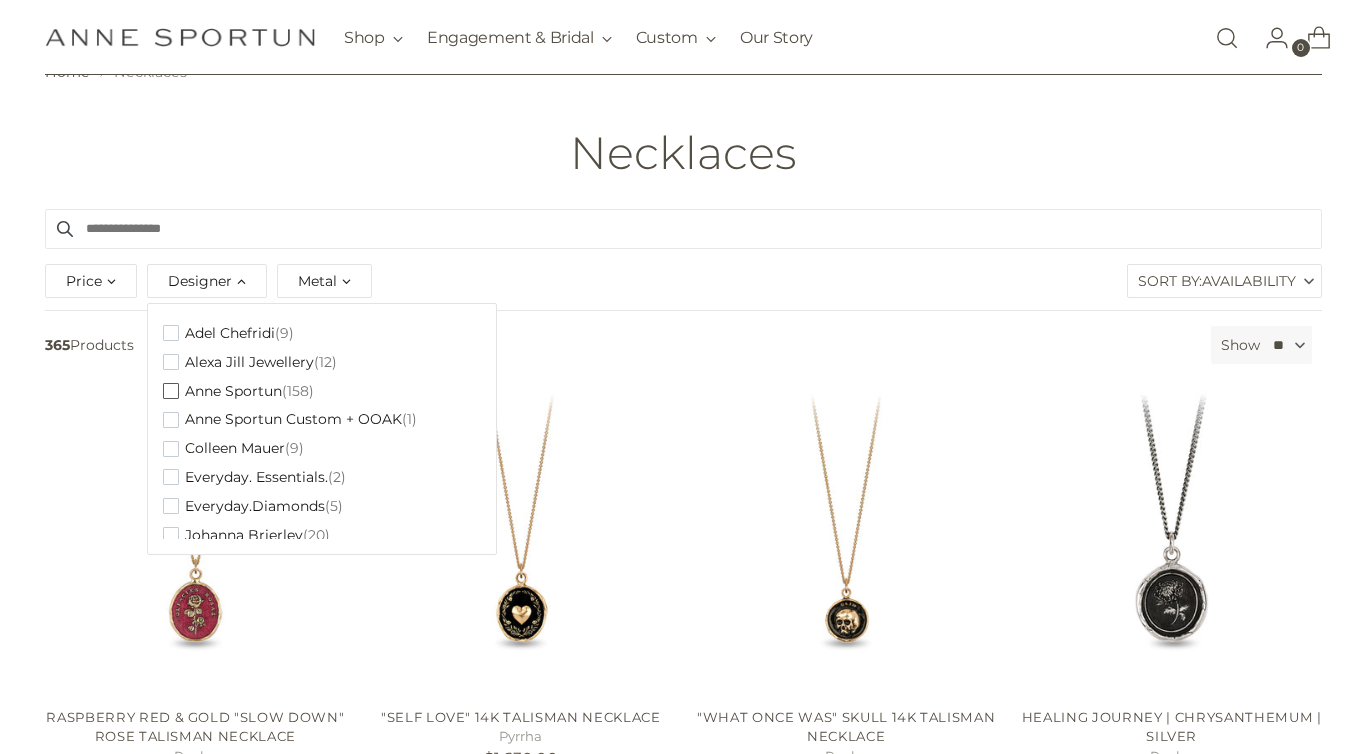 click on "Anne Sportun" at bounding box center (233, 391) 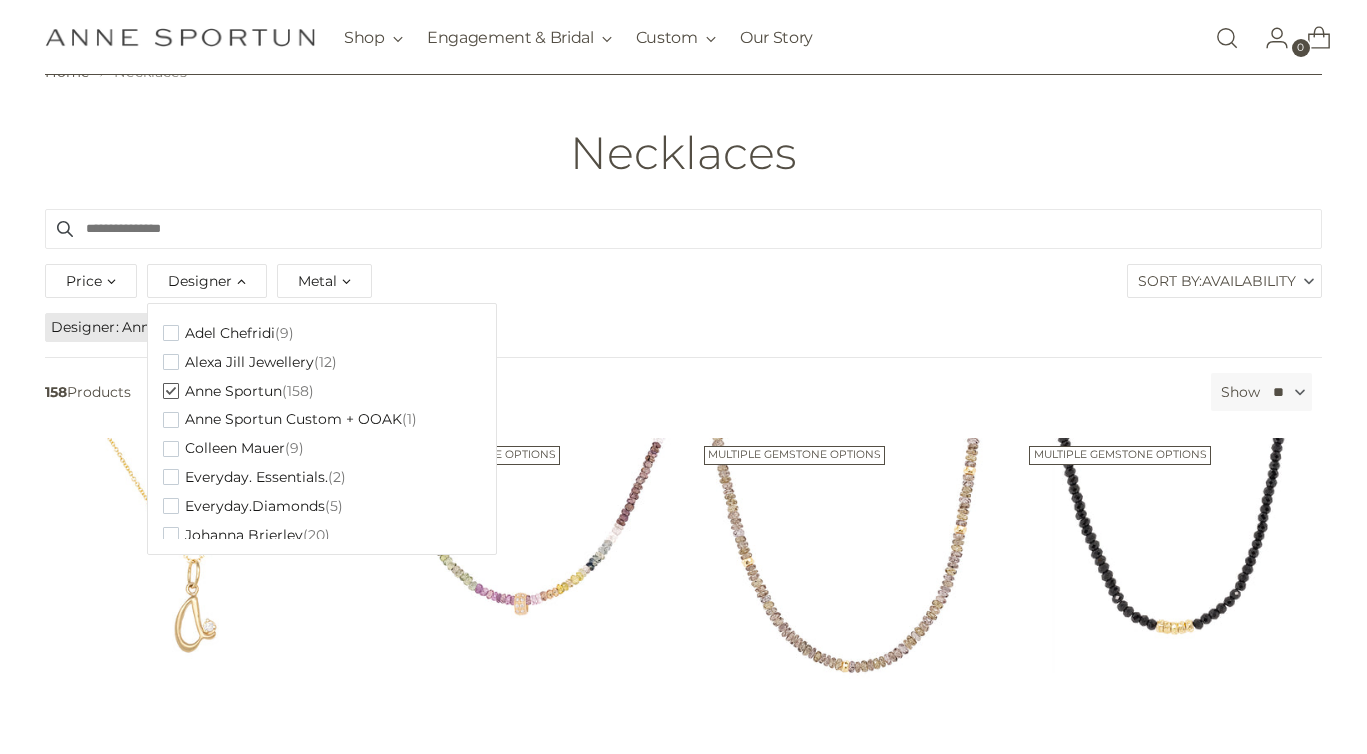 click on "Price
***
-
*****
Designer
Clear
Adel Chefridi
(9)
Alexa Jill Jewellery
(12)
Anne Sportun
(158)
Anne Sportun Custom + OOAK
(1)
Colleen Mauer
(9)
Everyday. Essentials.
(2)
Everyday.Diamonds
(5)" at bounding box center (683, 284) 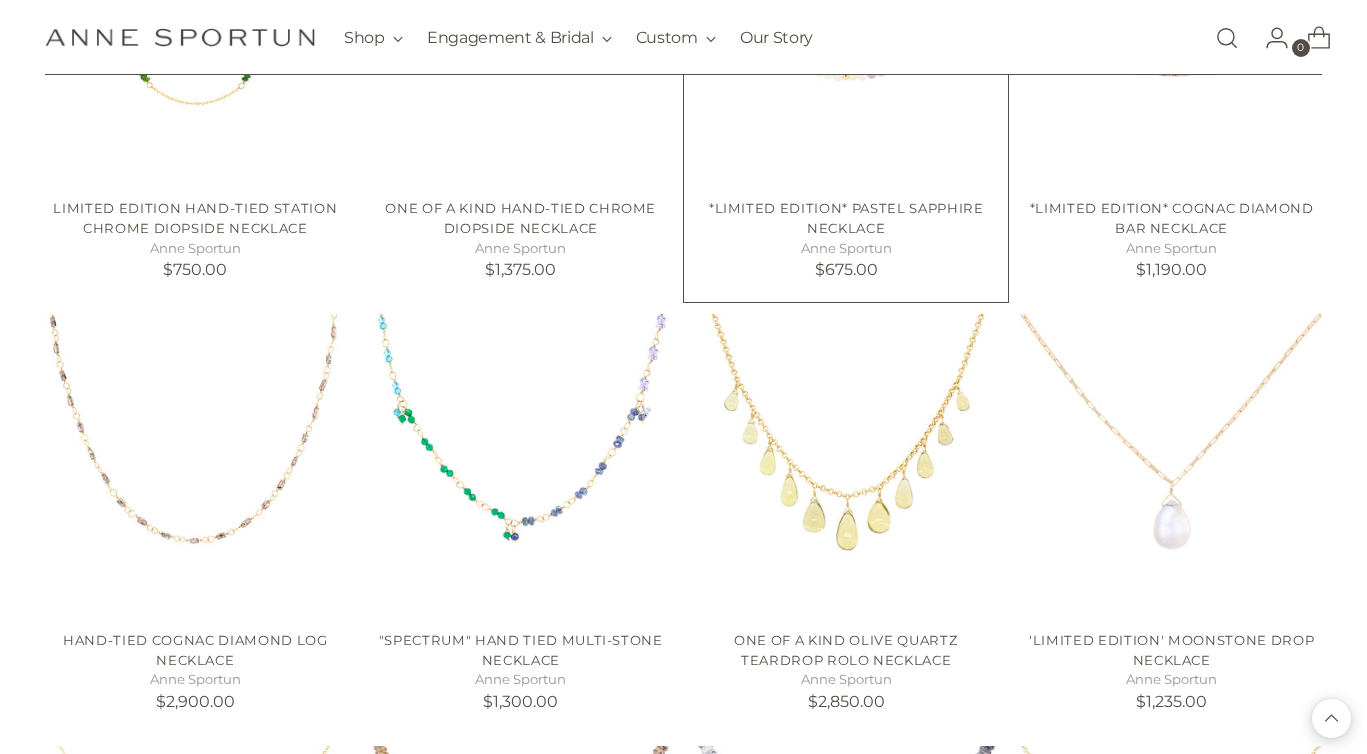 scroll, scrollTop: 1273, scrollLeft: 0, axis: vertical 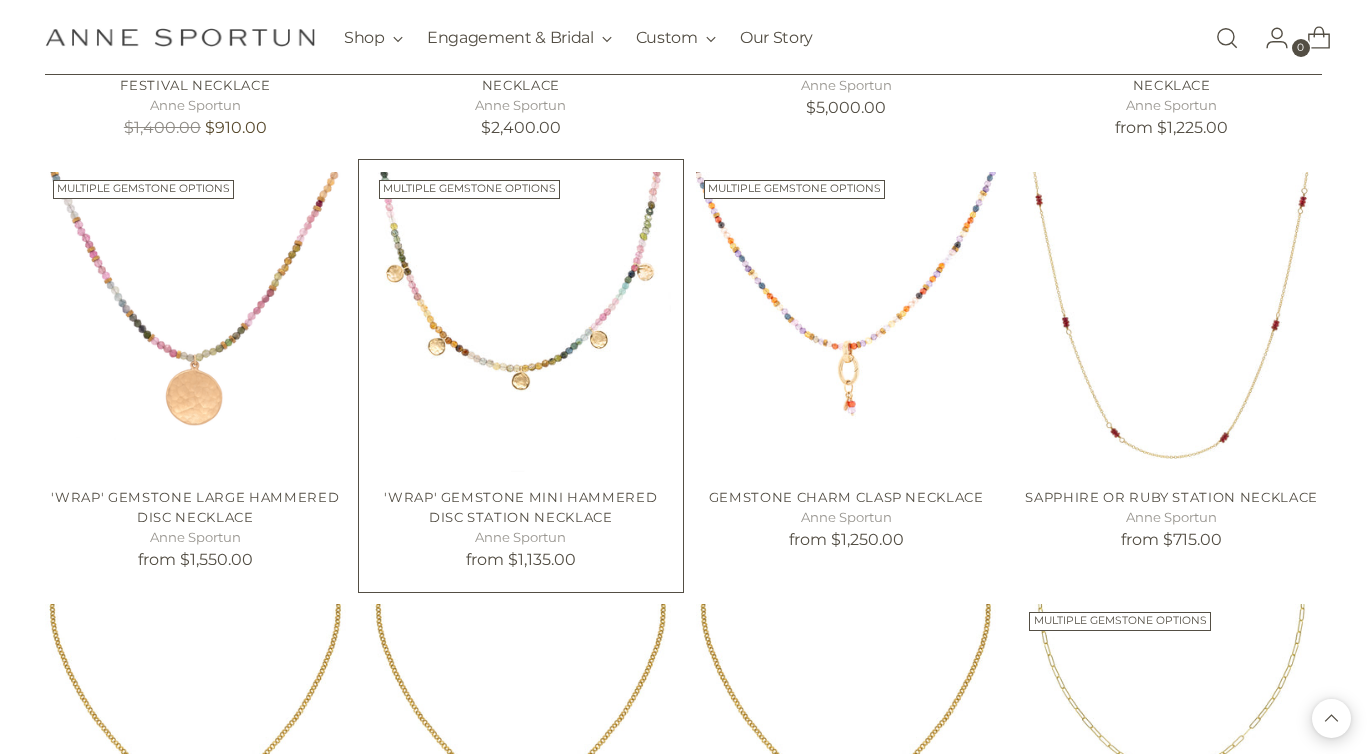 click at bounding box center (0, 0) 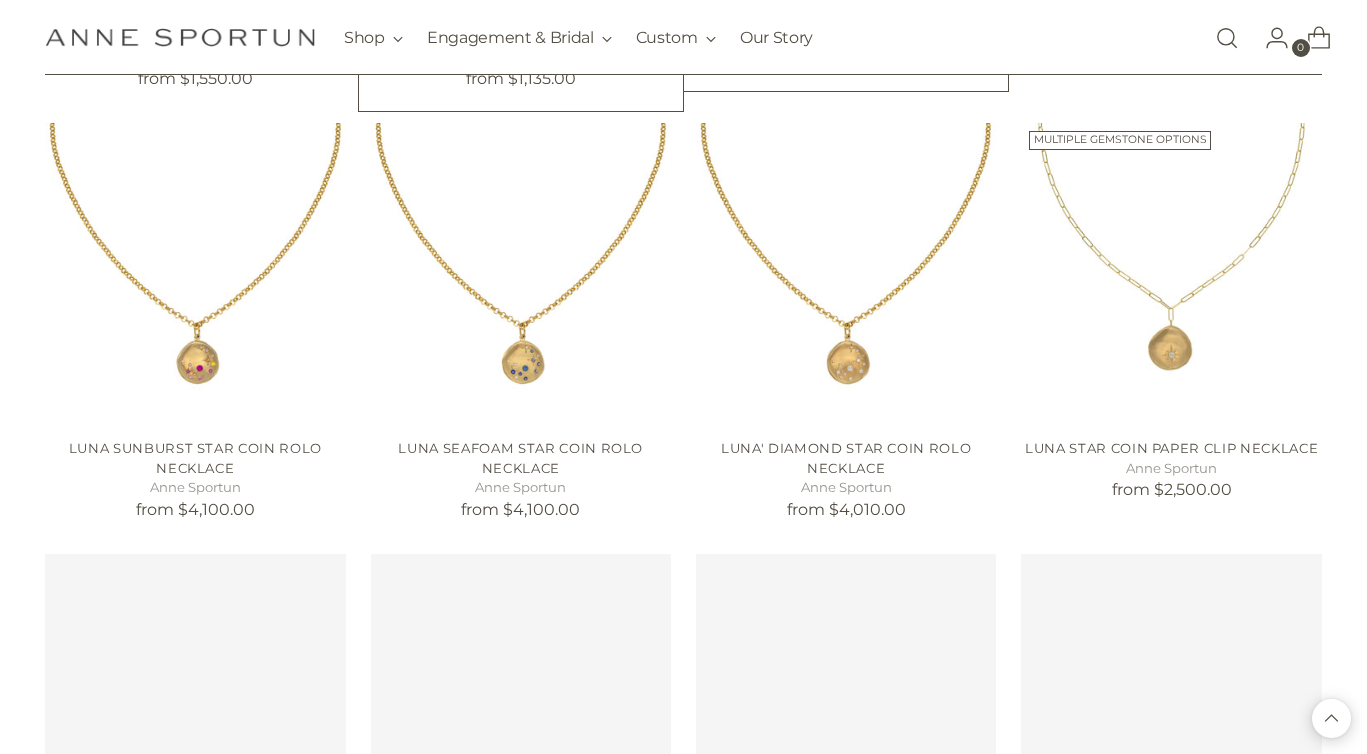 scroll, scrollTop: 8716, scrollLeft: 0, axis: vertical 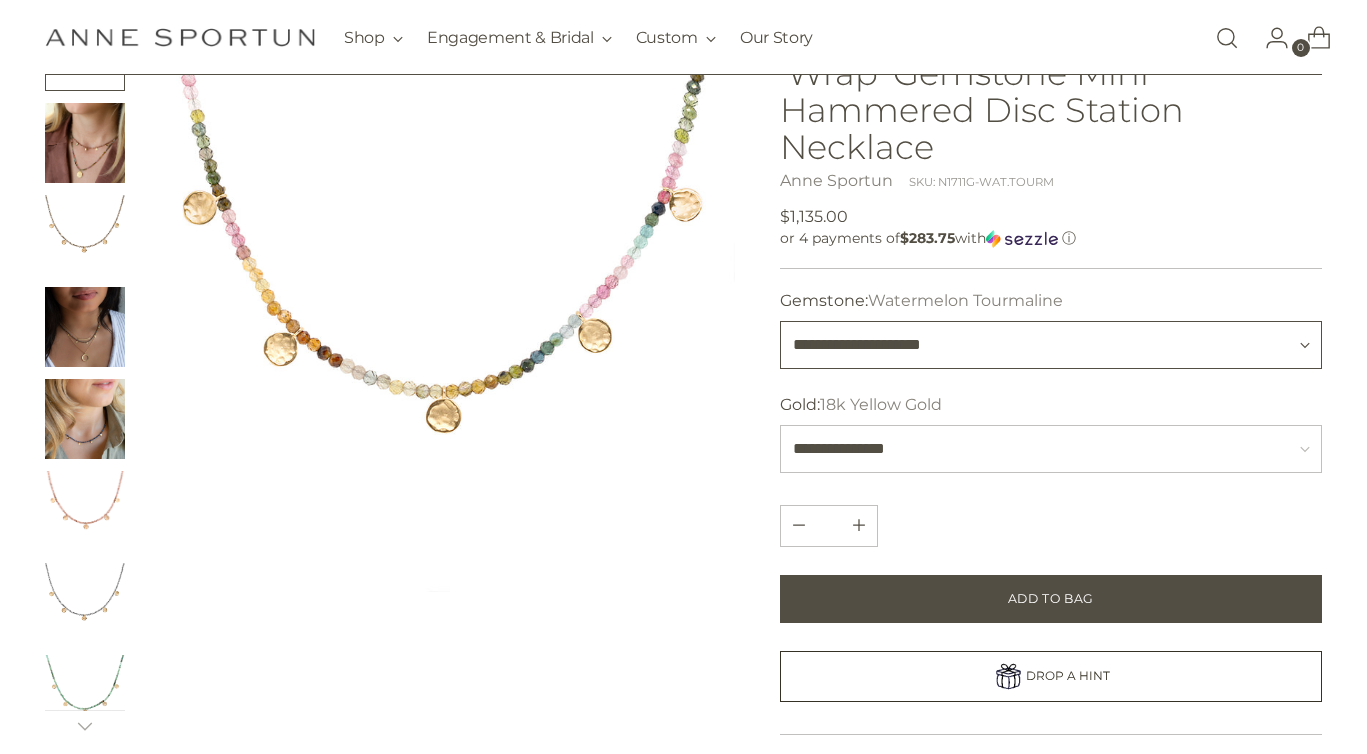 click on "**********" at bounding box center (1051, 345) 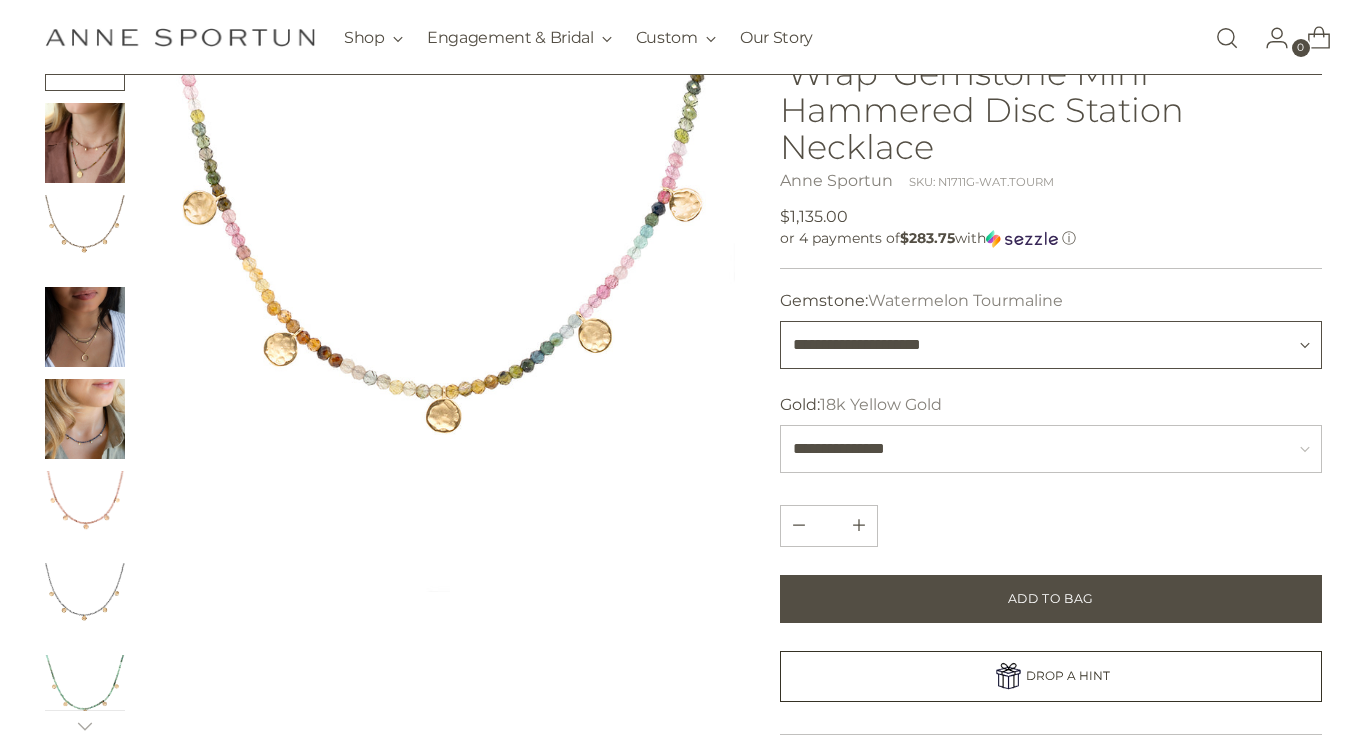 select on "*********" 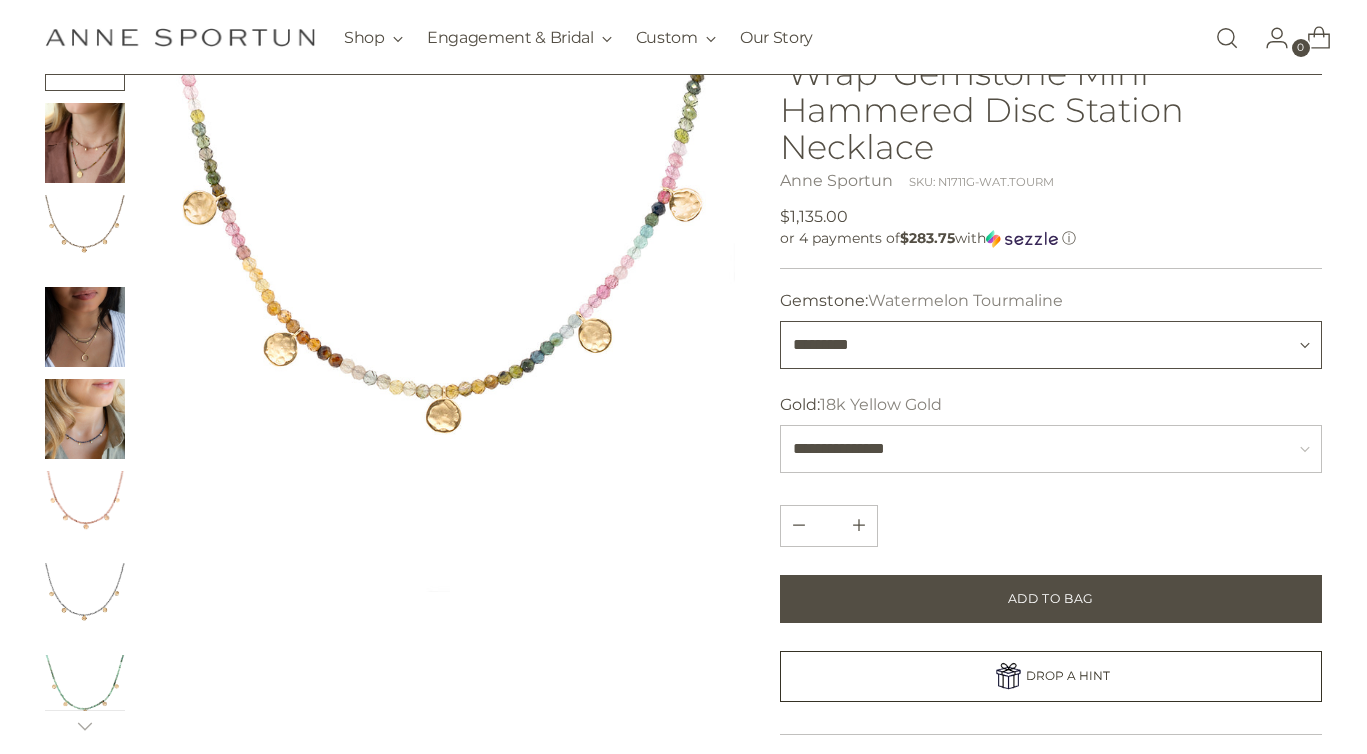 type 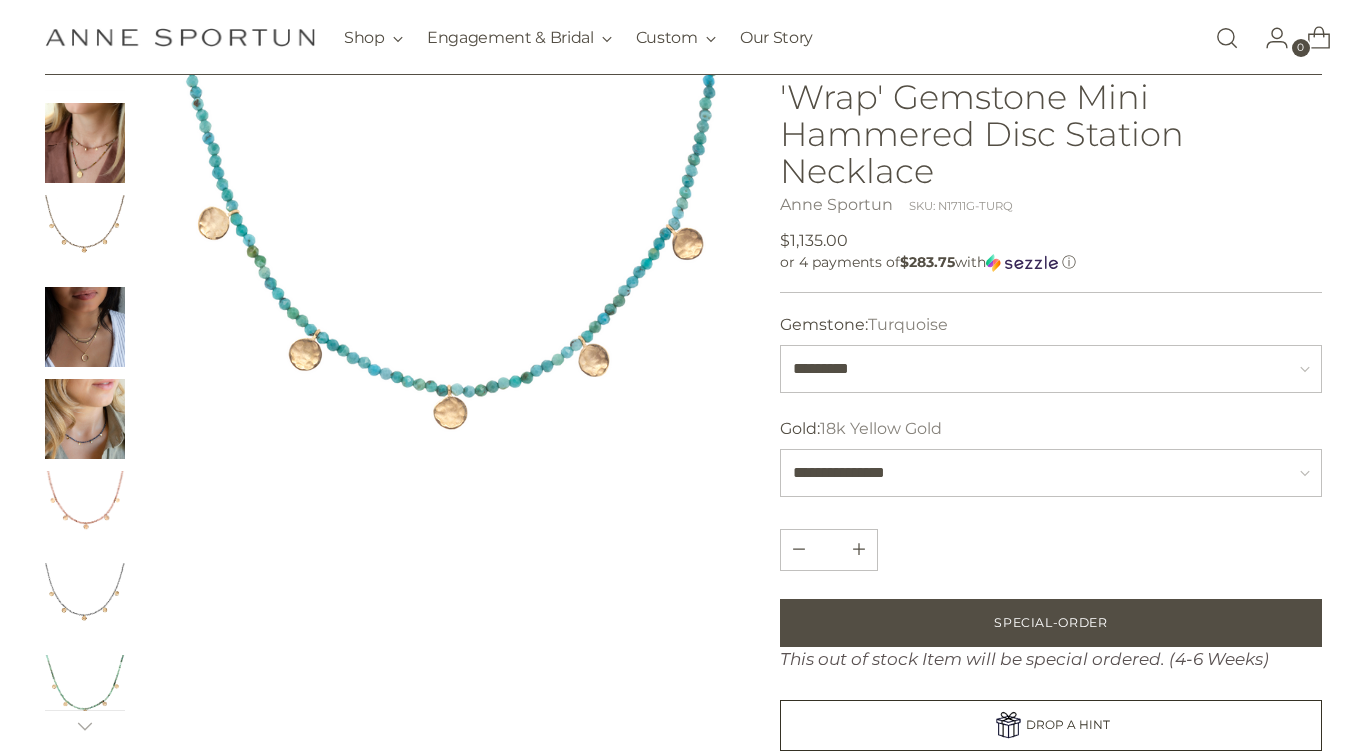 click at bounding box center [85, 327] 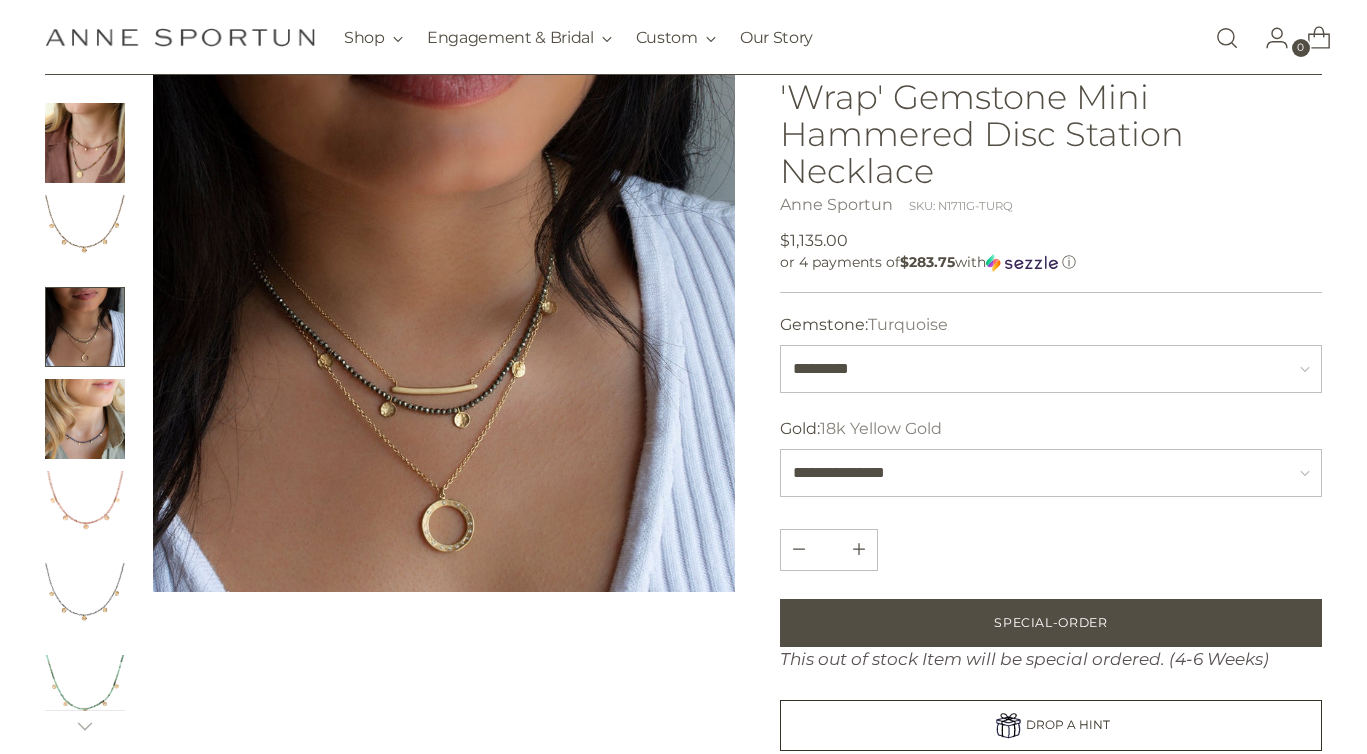 click at bounding box center (85, 419) 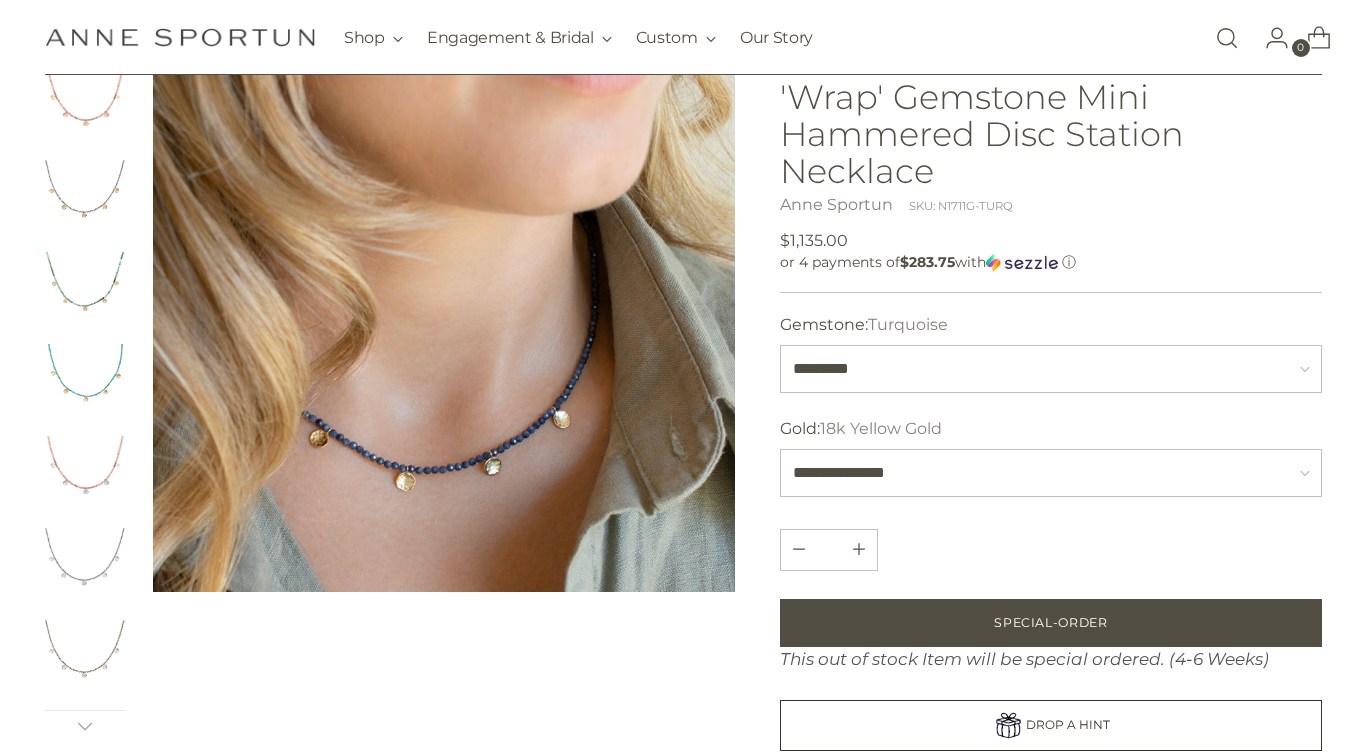 scroll, scrollTop: 368, scrollLeft: 0, axis: vertical 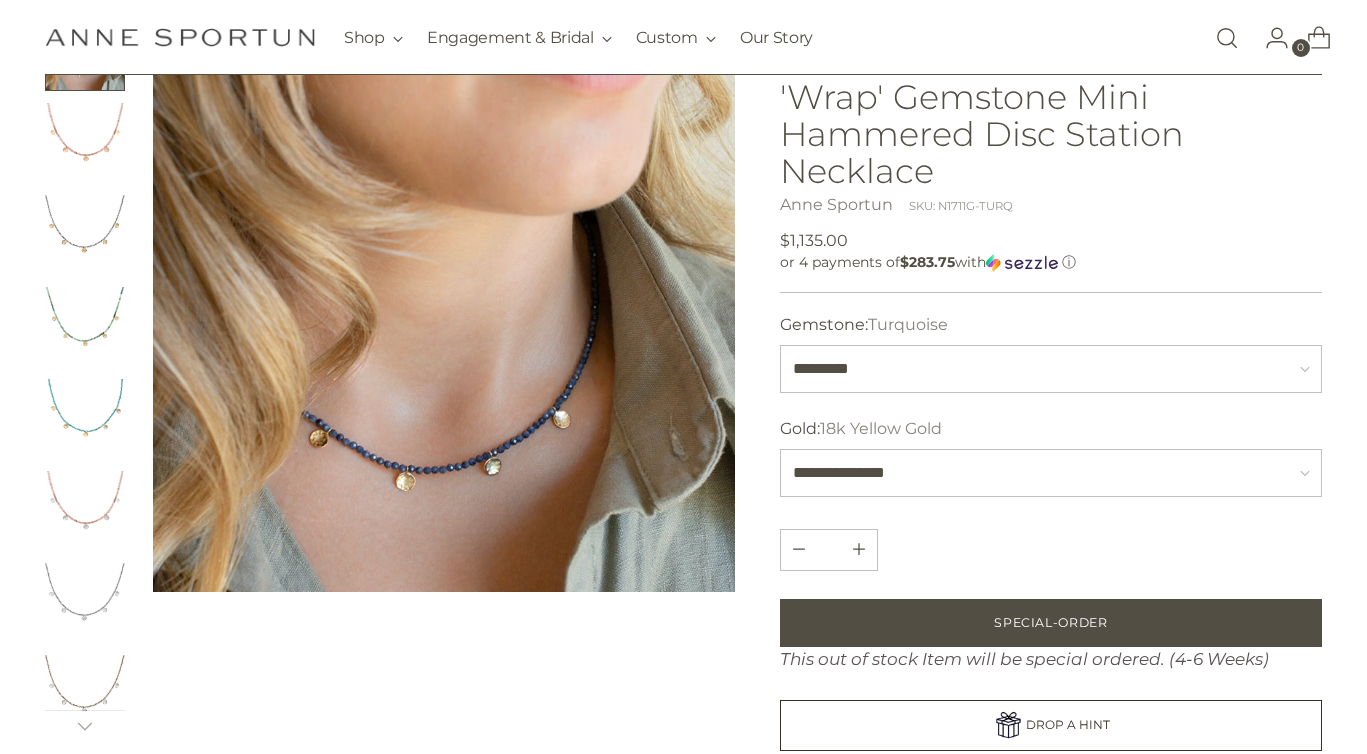click at bounding box center (85, 327) 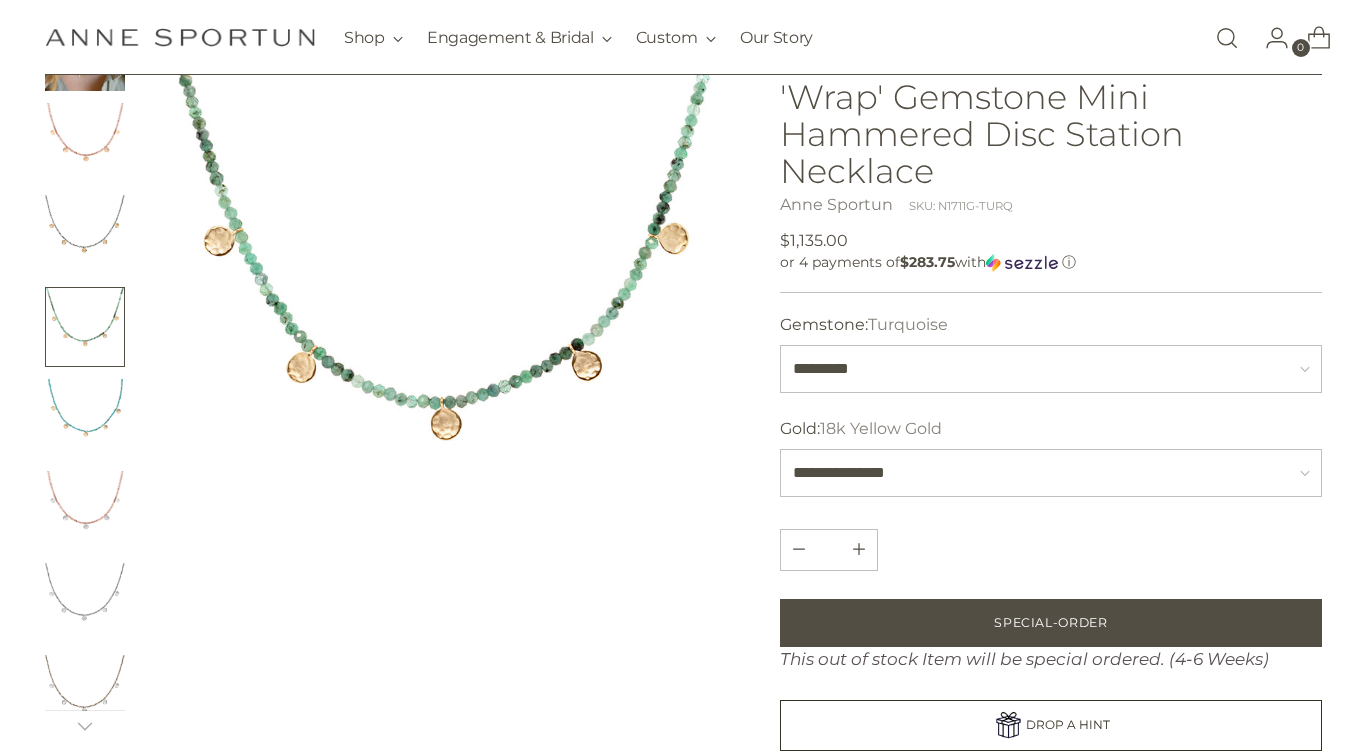 click at bounding box center [85, 419] 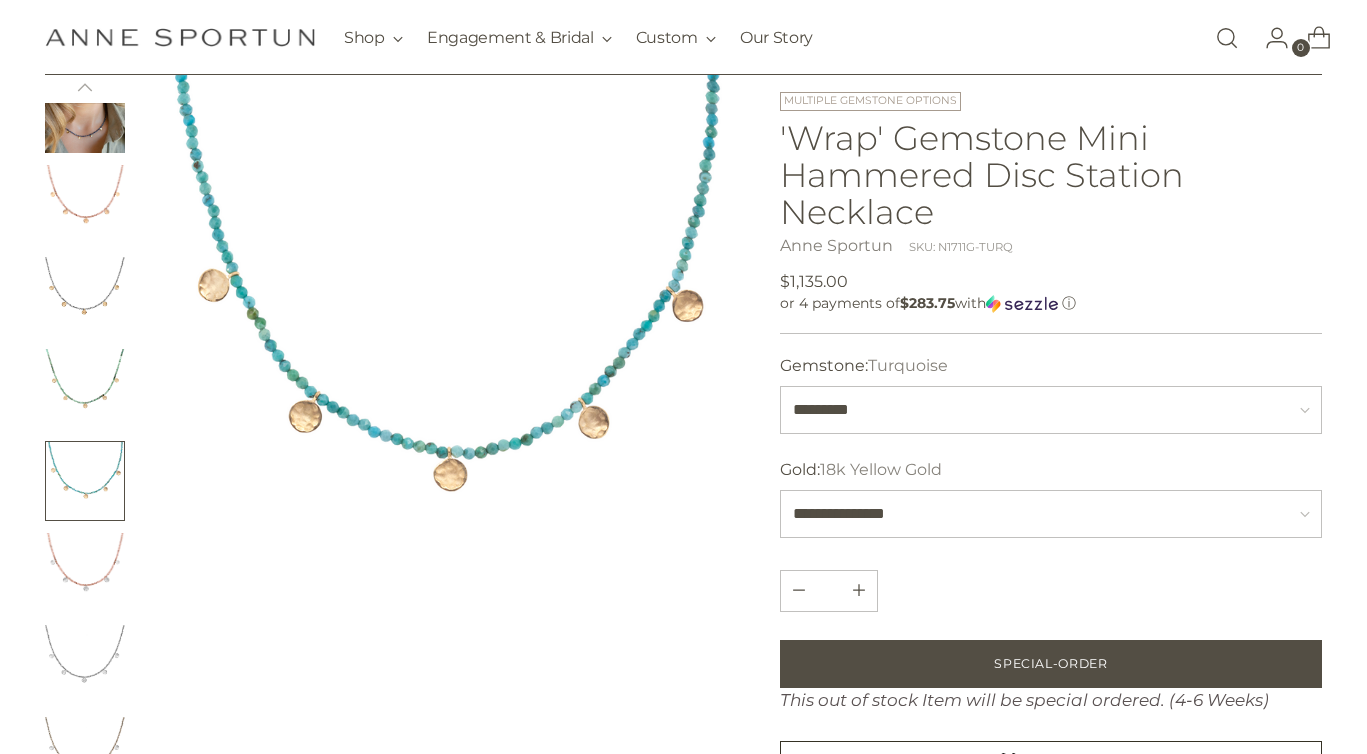 scroll, scrollTop: 89, scrollLeft: 0, axis: vertical 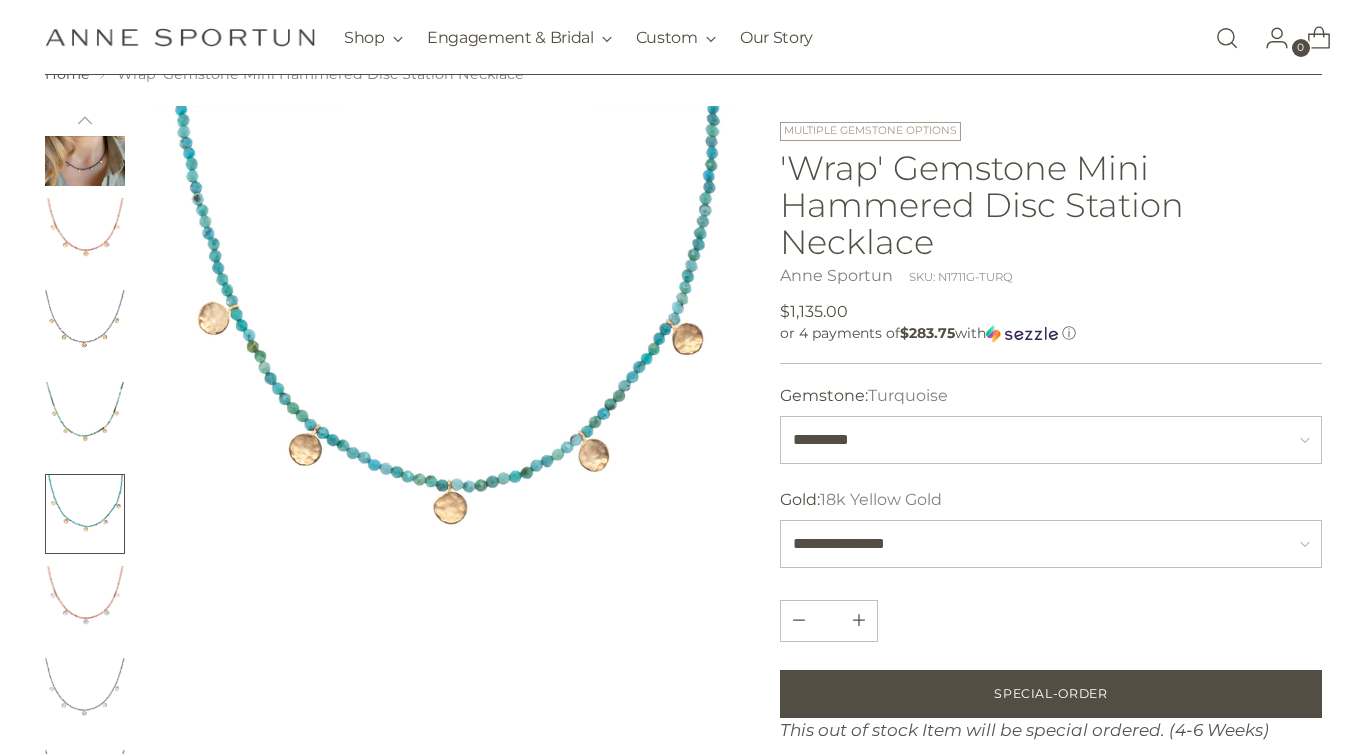 click at bounding box center [85, 422] 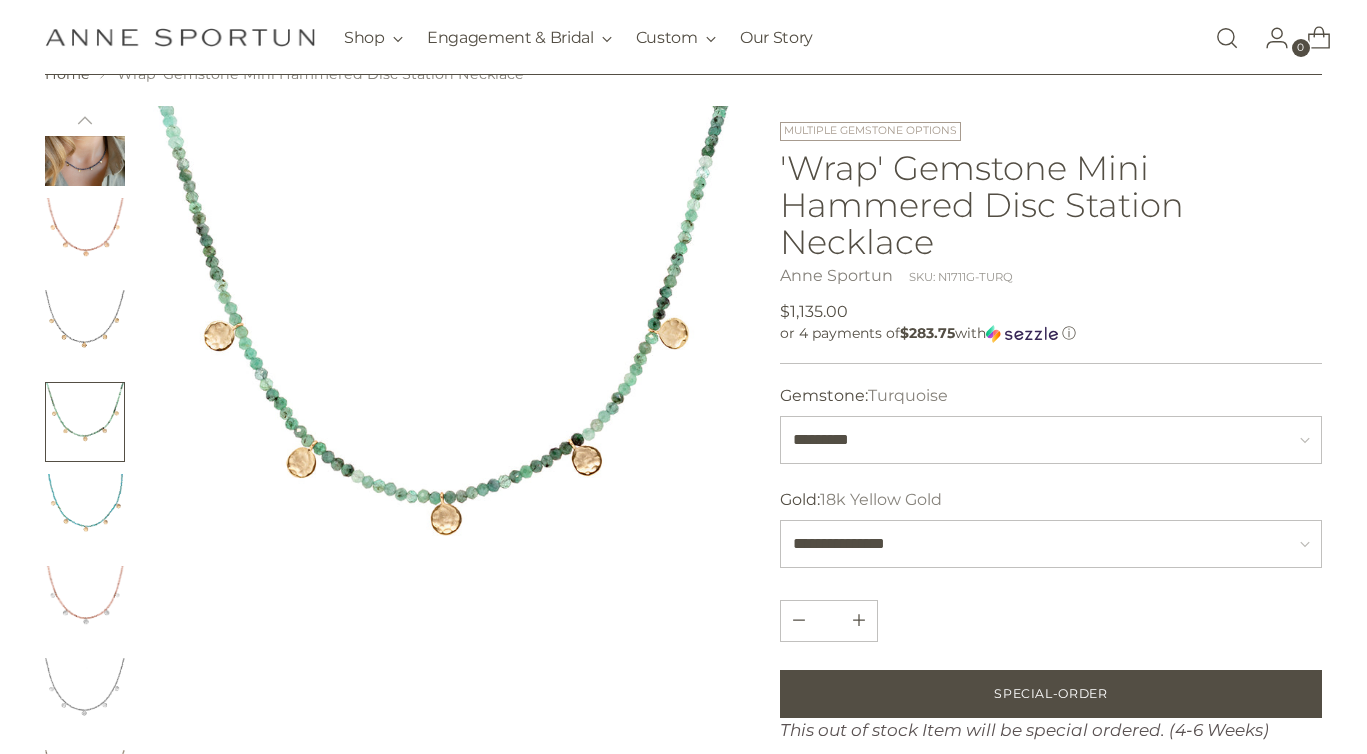 click at bounding box center (85, 514) 